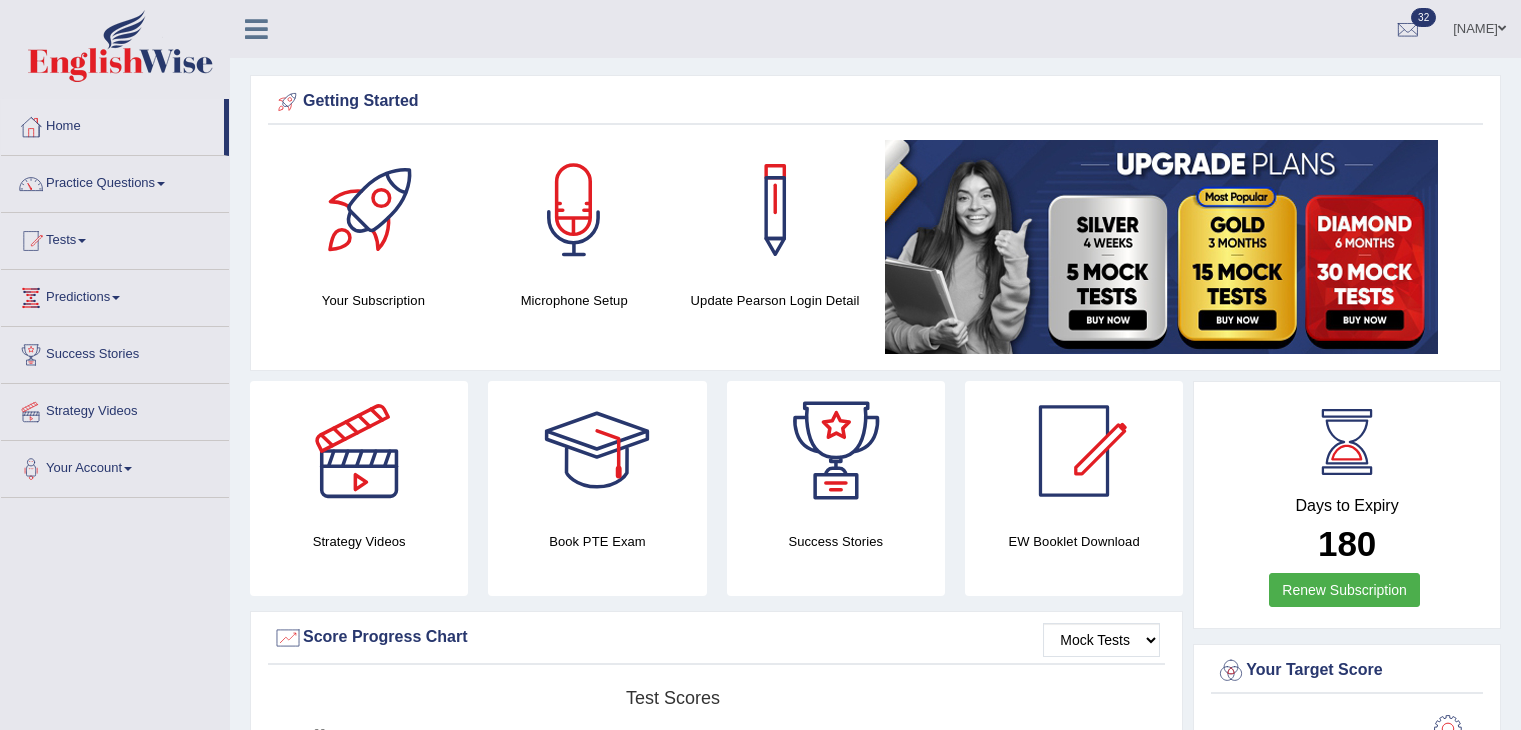 scroll, scrollTop: 372, scrollLeft: 0, axis: vertical 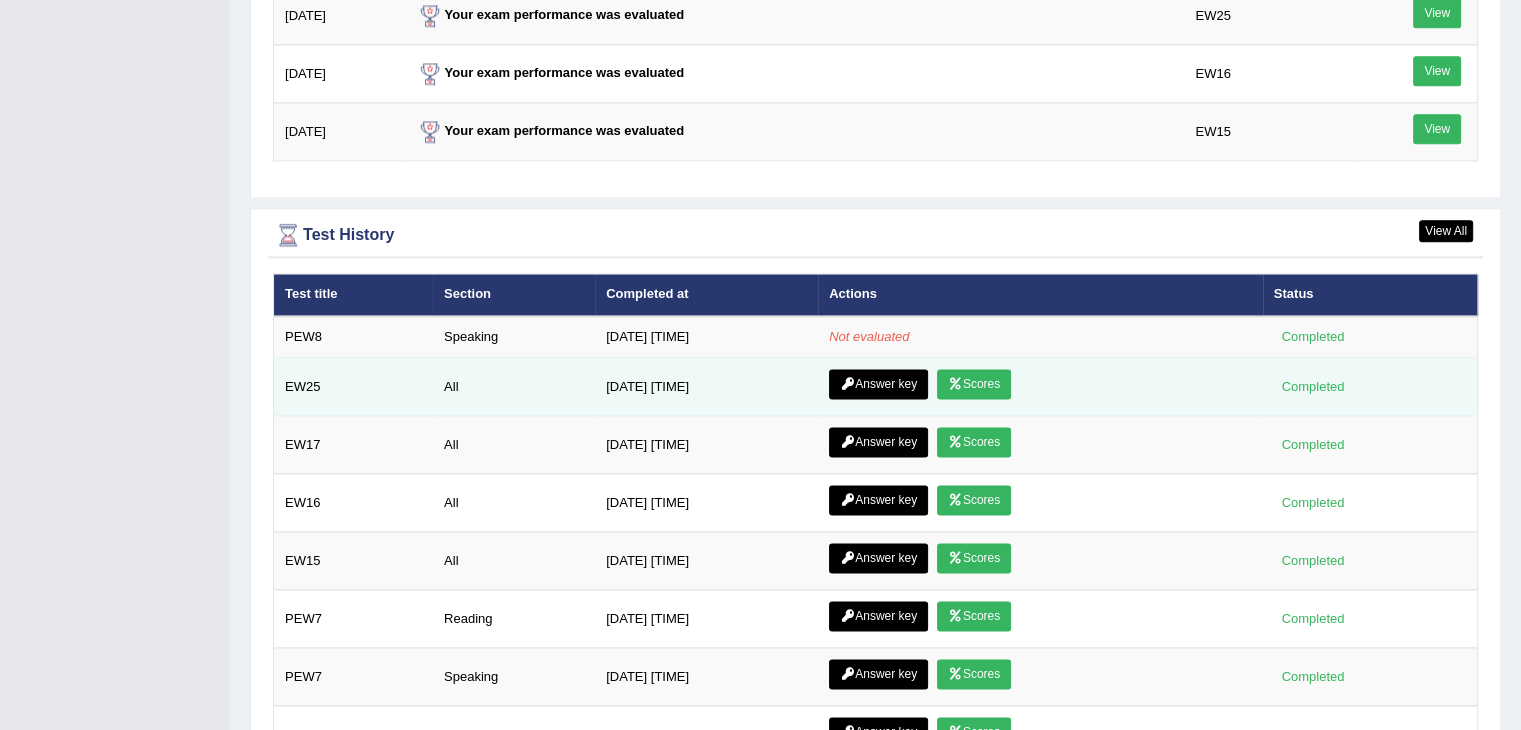 click on "Scores" at bounding box center (974, 384) 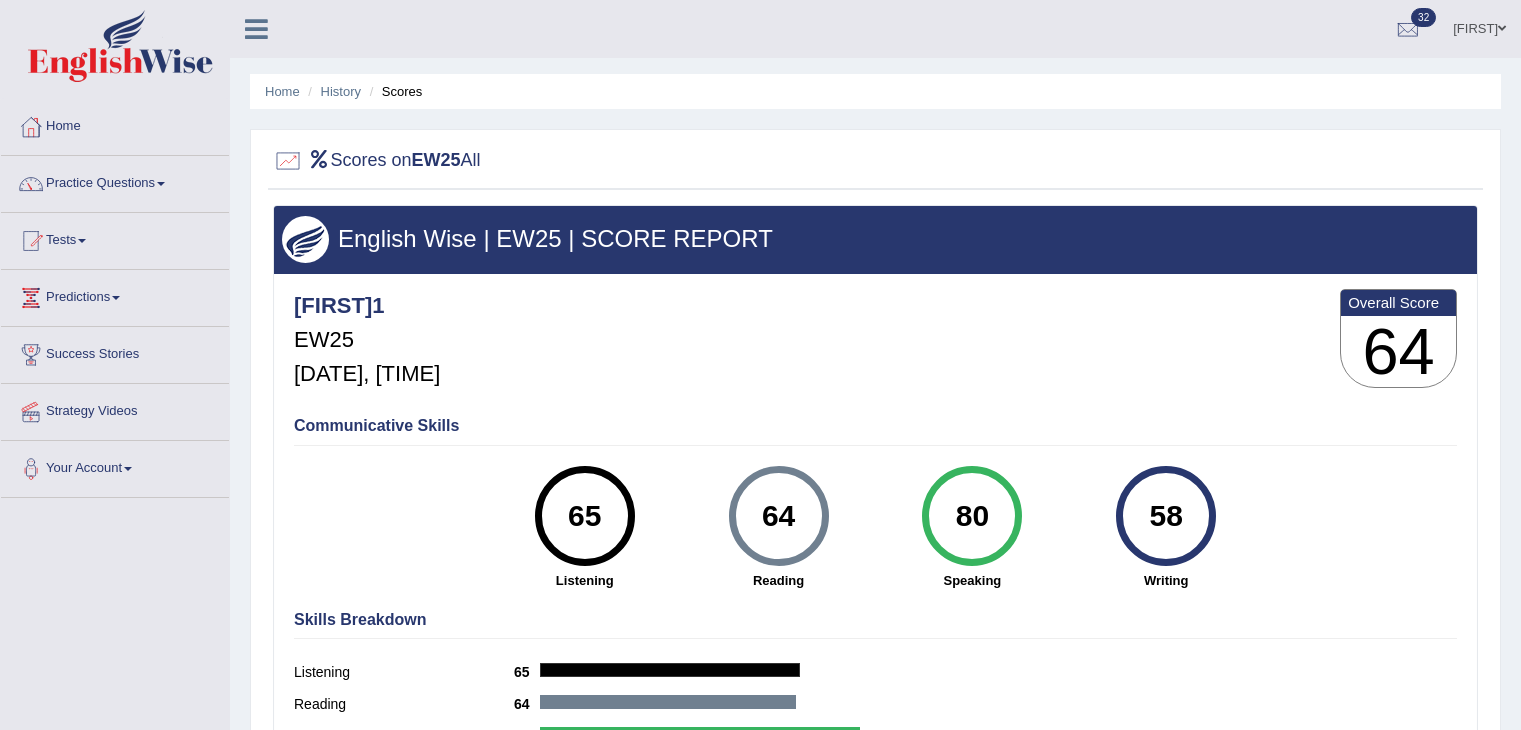 scroll, scrollTop: 272, scrollLeft: 0, axis: vertical 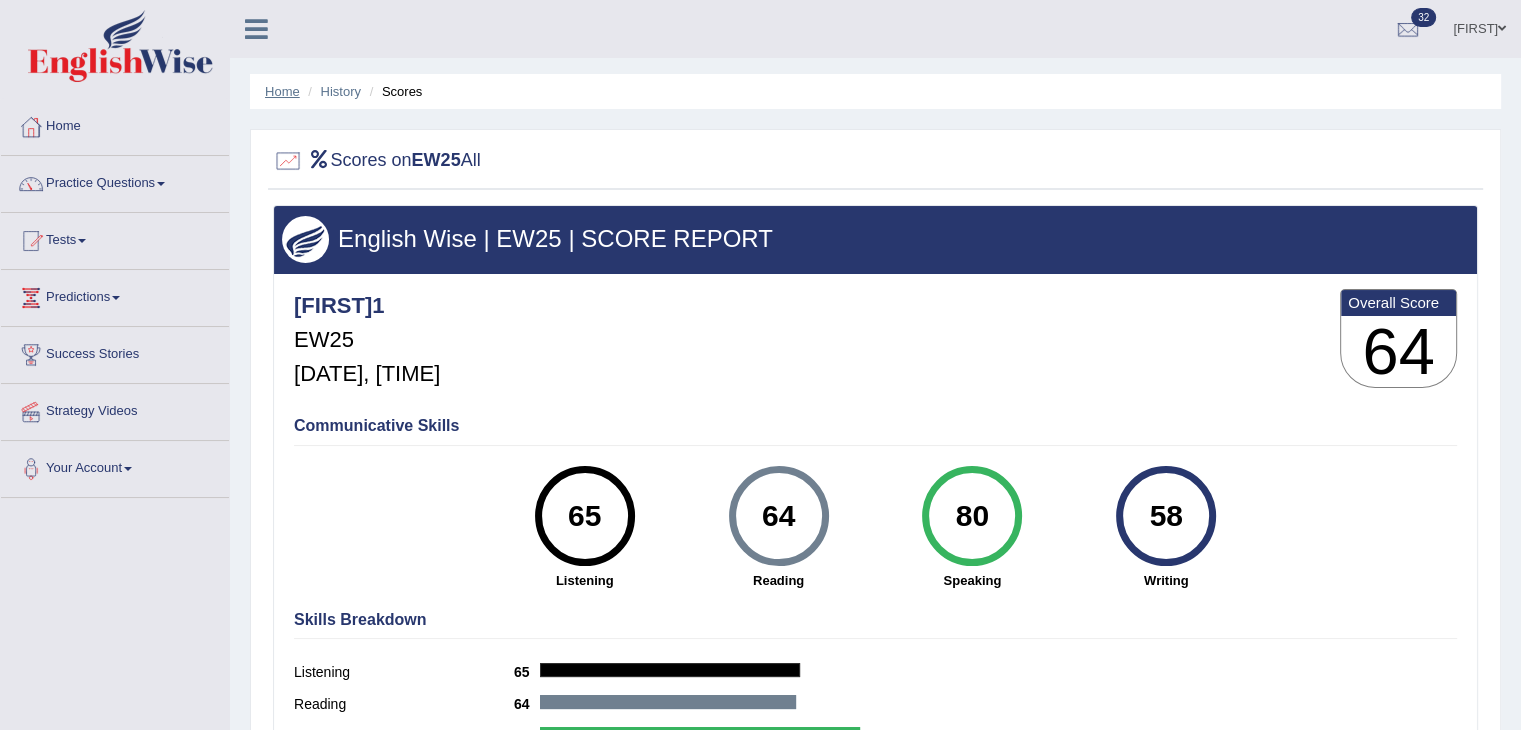 click on "Home" at bounding box center (282, 91) 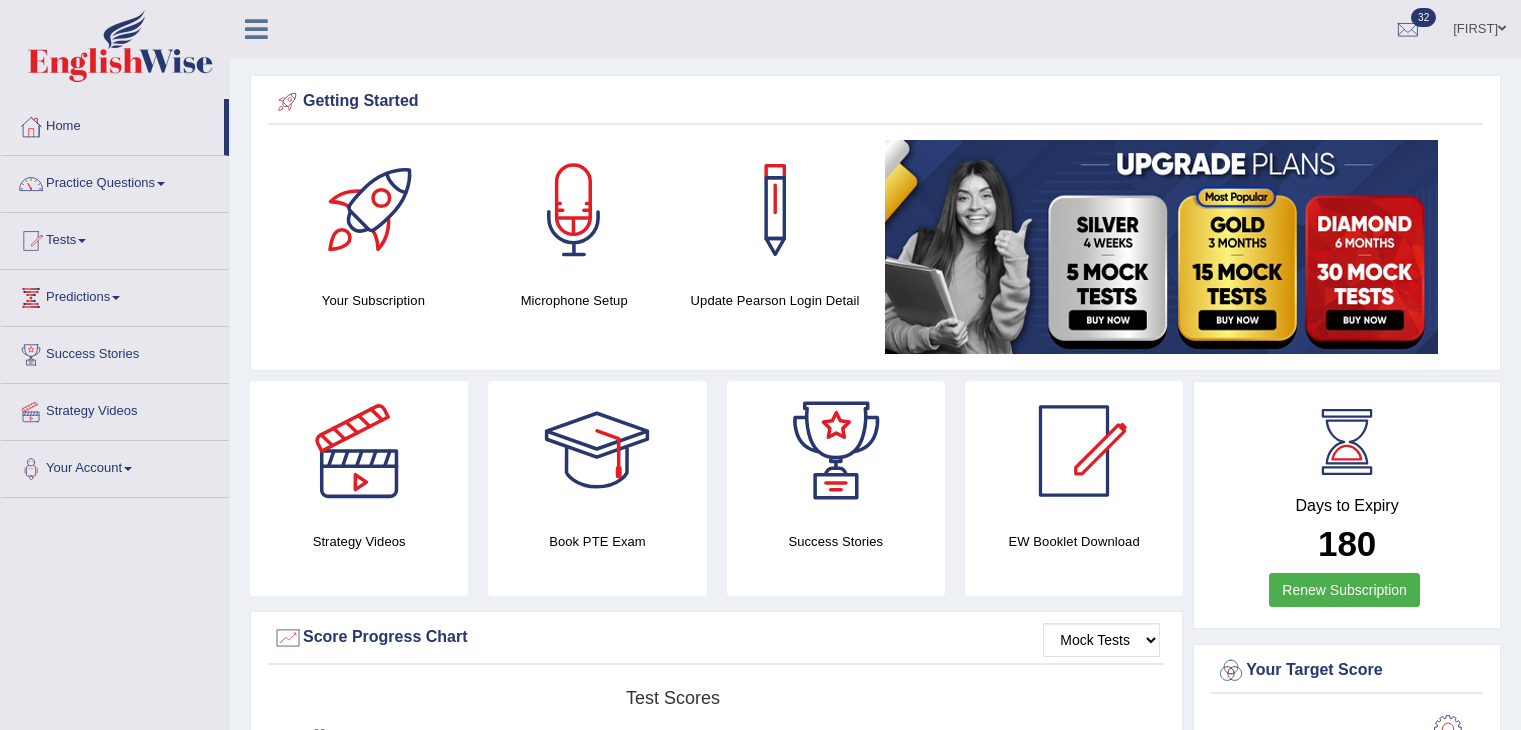 scroll, scrollTop: 0, scrollLeft: 0, axis: both 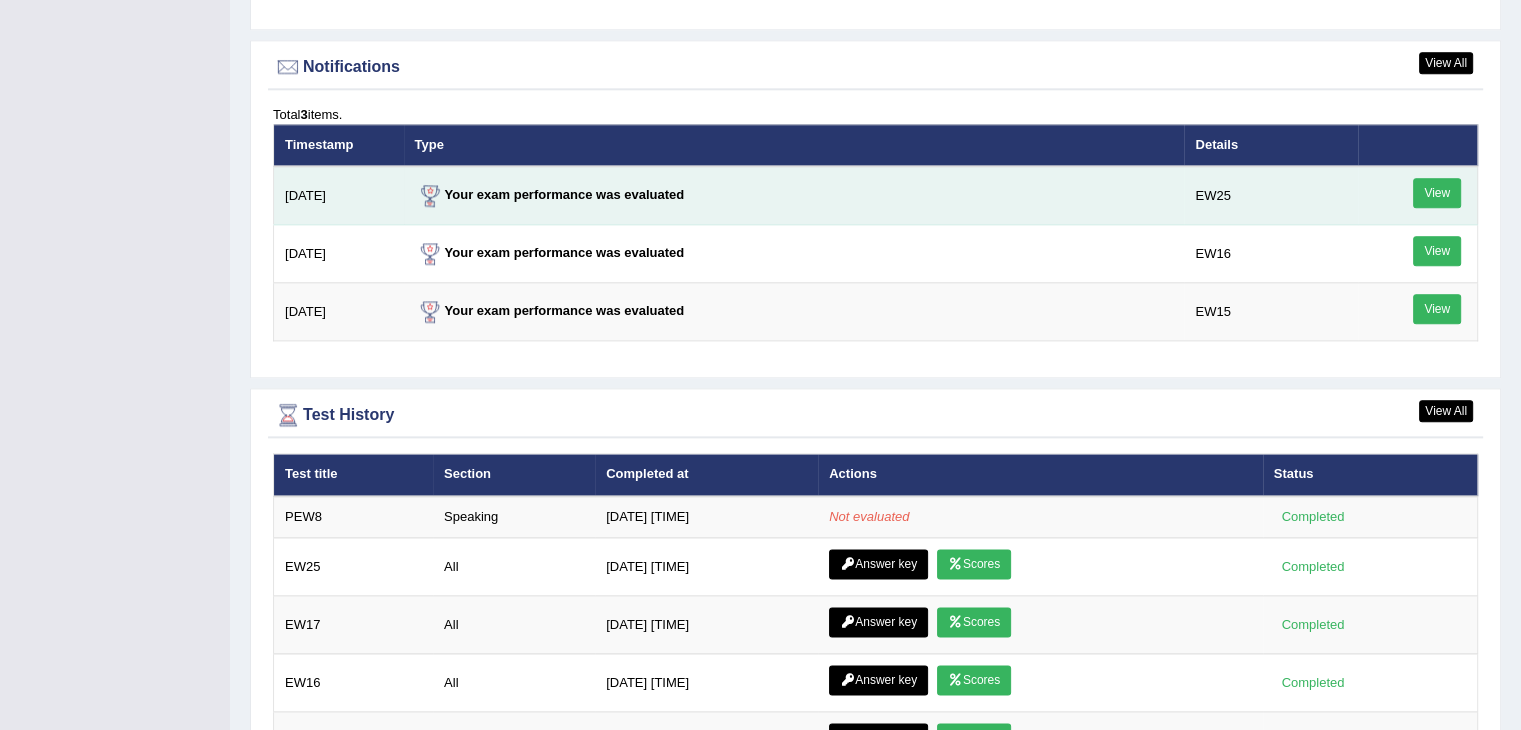 click on "View" at bounding box center (1437, 193) 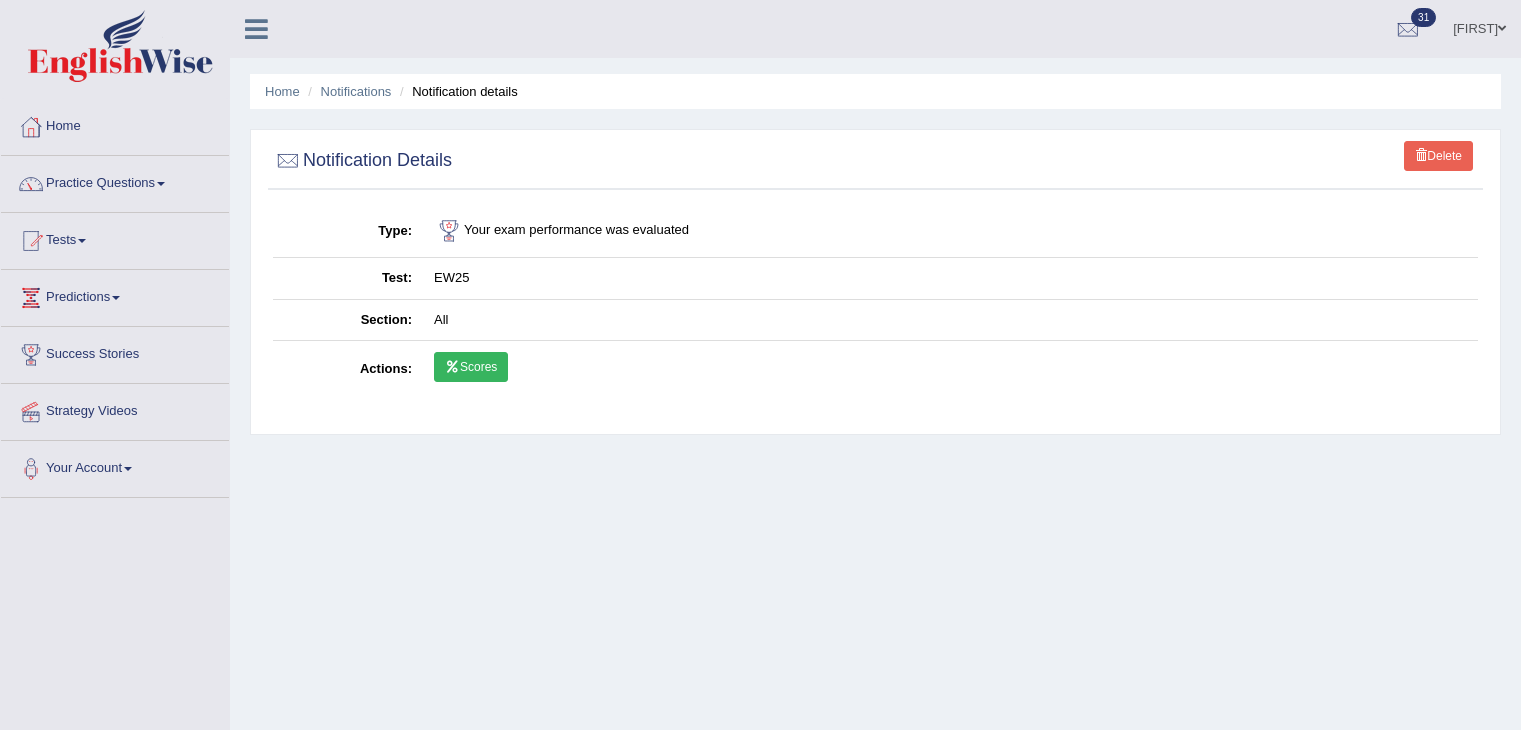 scroll, scrollTop: 0, scrollLeft: 0, axis: both 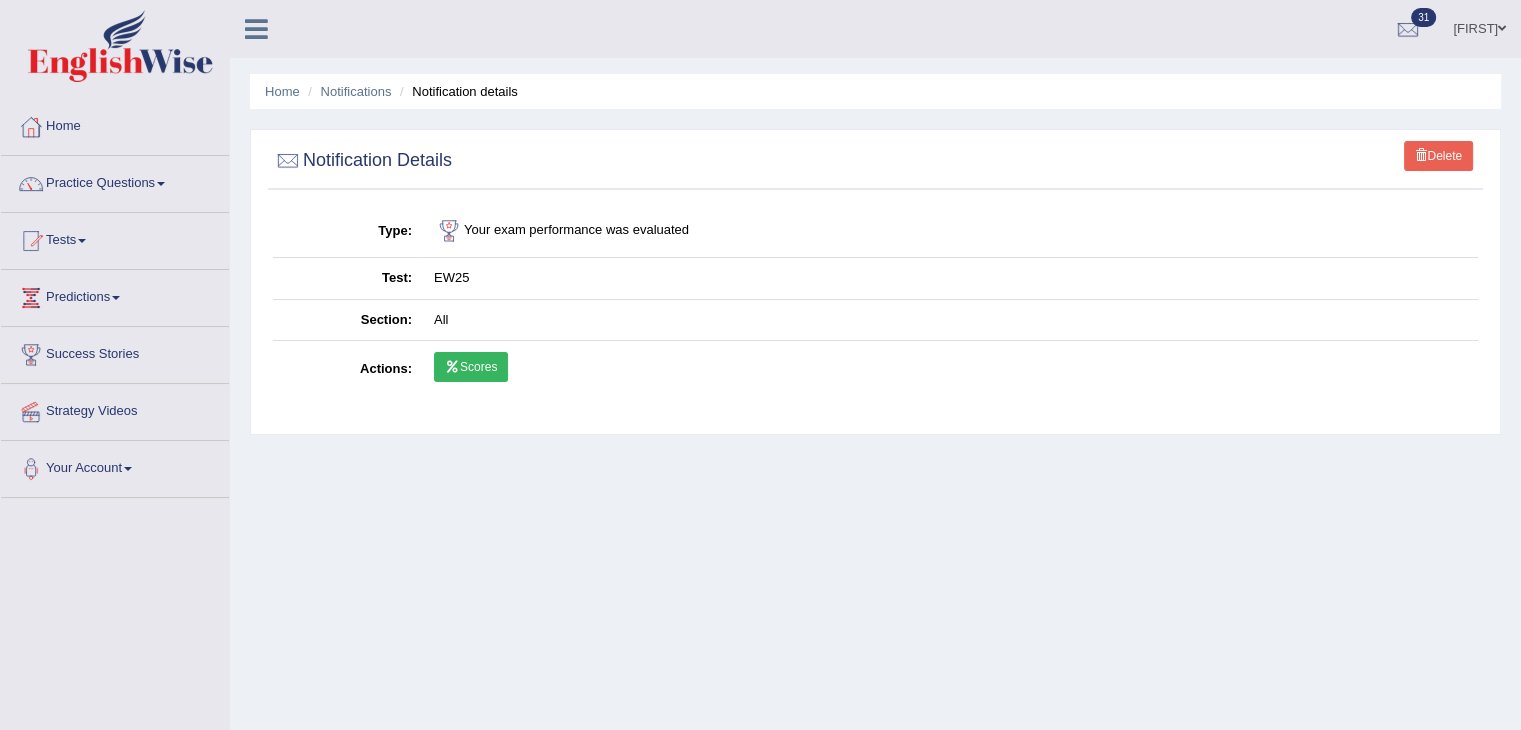 click on "Scores" at bounding box center [471, 367] 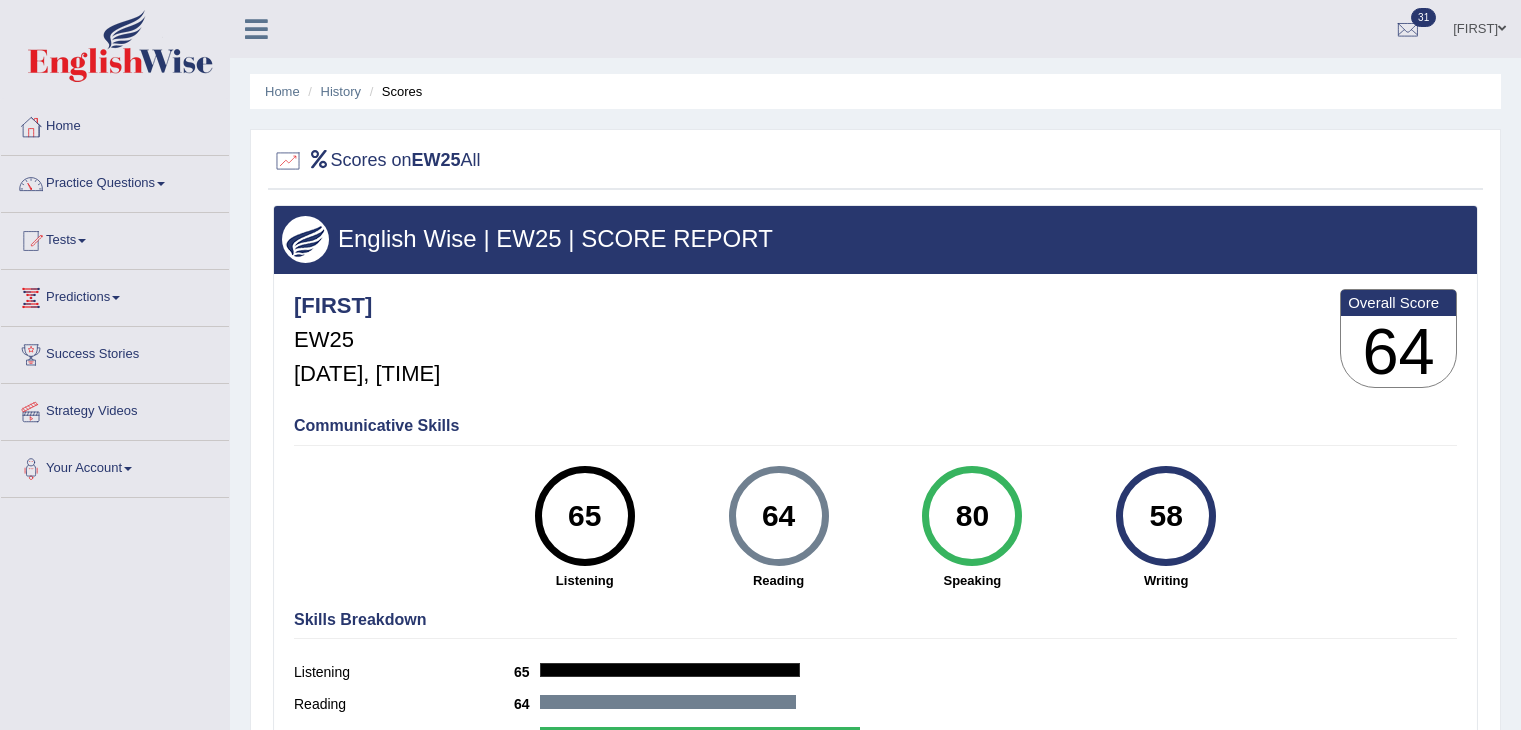 scroll, scrollTop: 0, scrollLeft: 0, axis: both 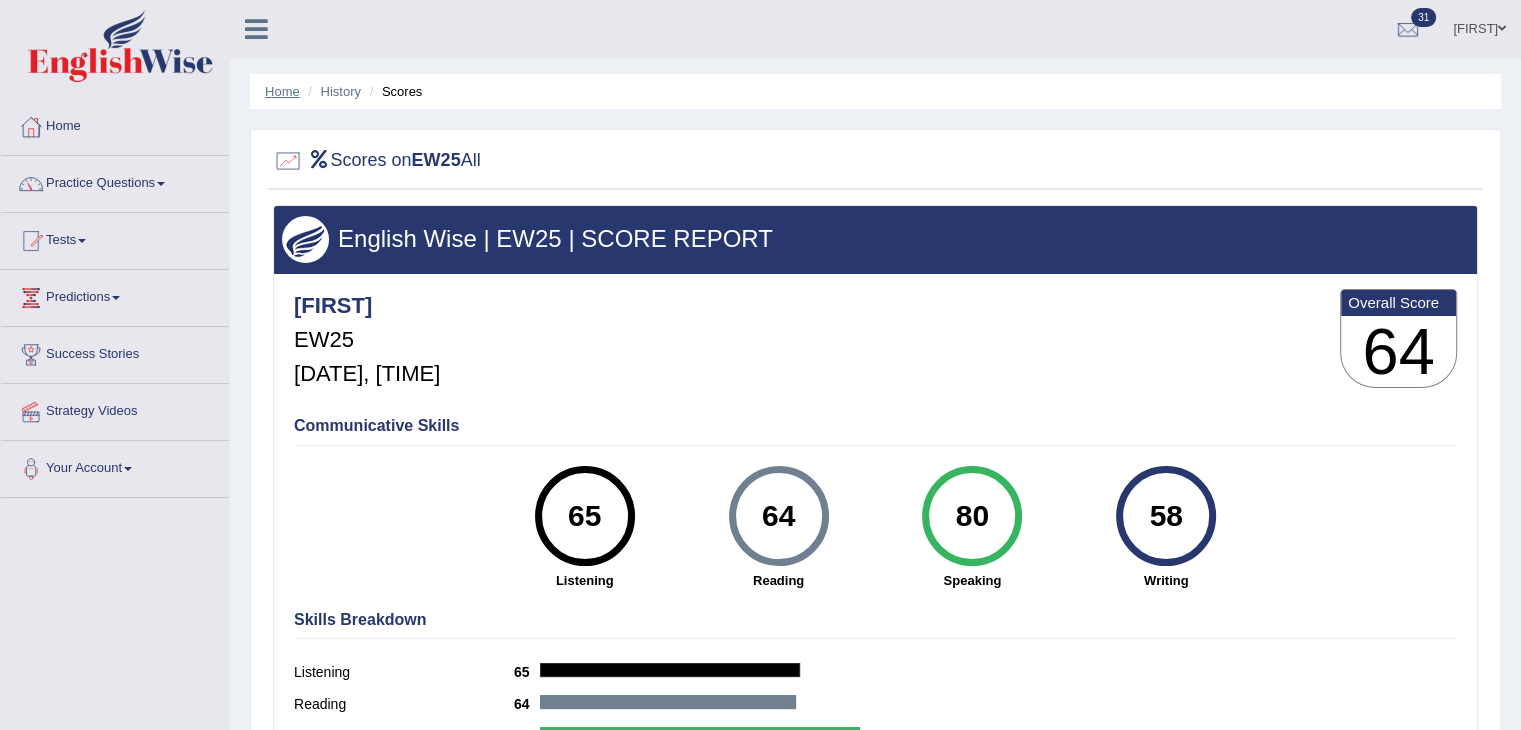 click on "Home" at bounding box center (282, 91) 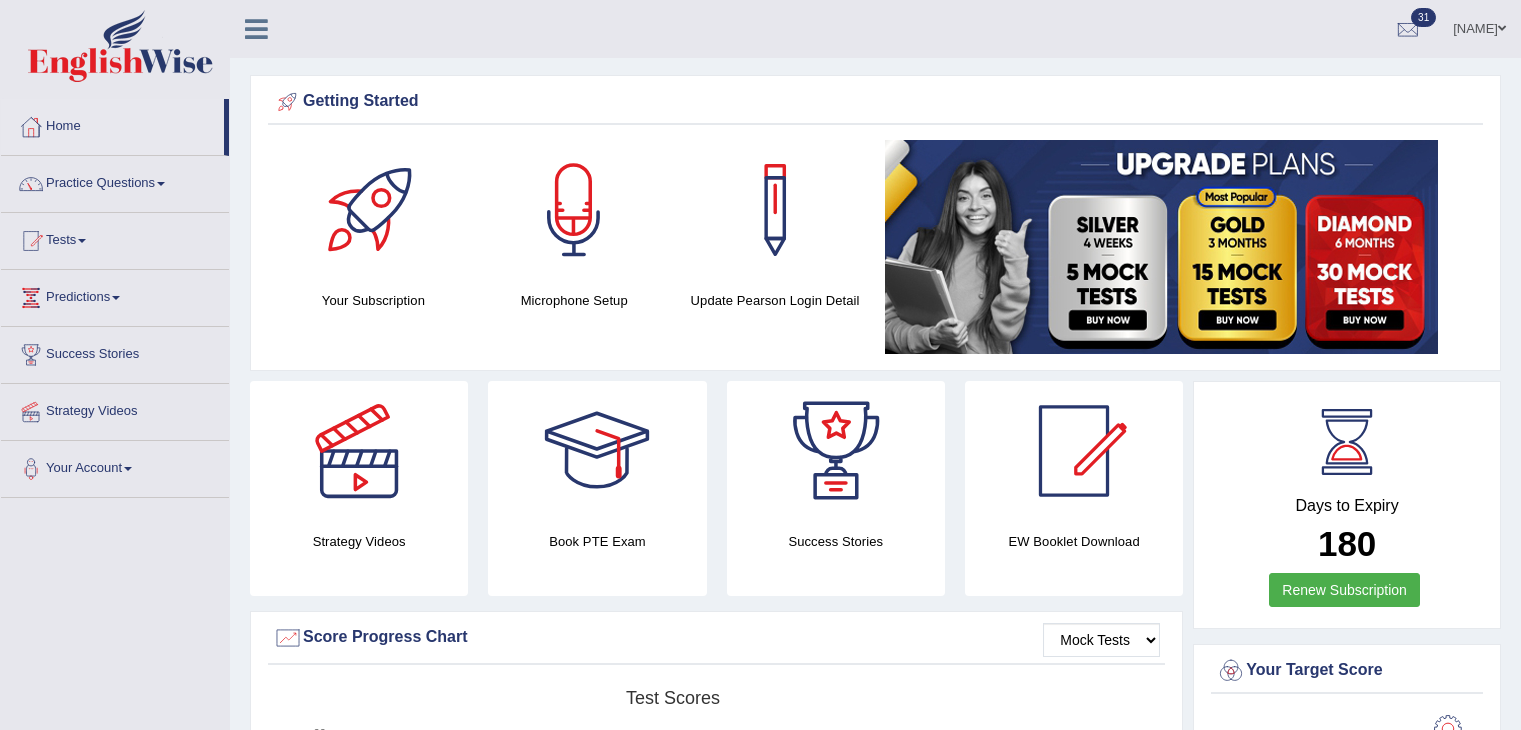 scroll, scrollTop: 599, scrollLeft: 0, axis: vertical 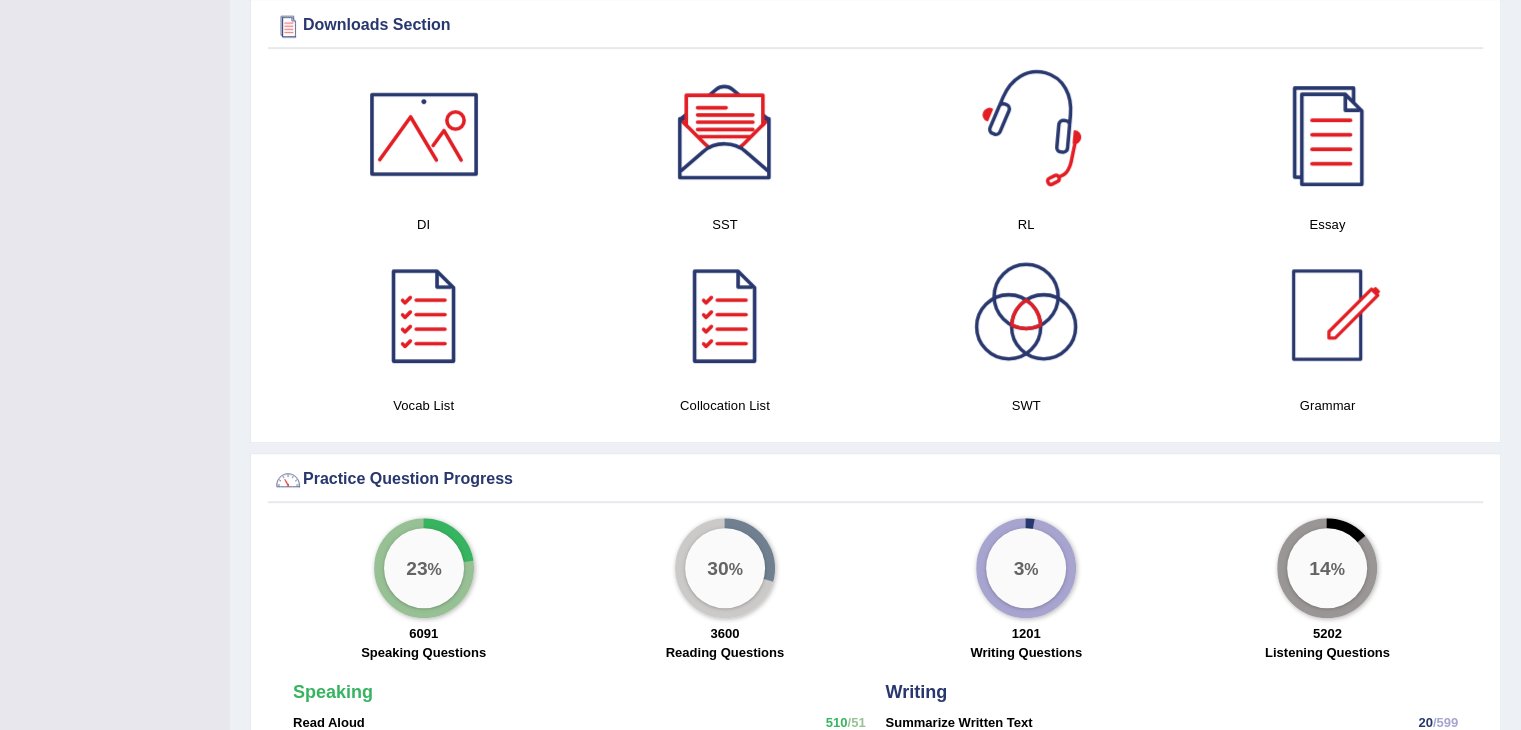 click at bounding box center (1026, 134) 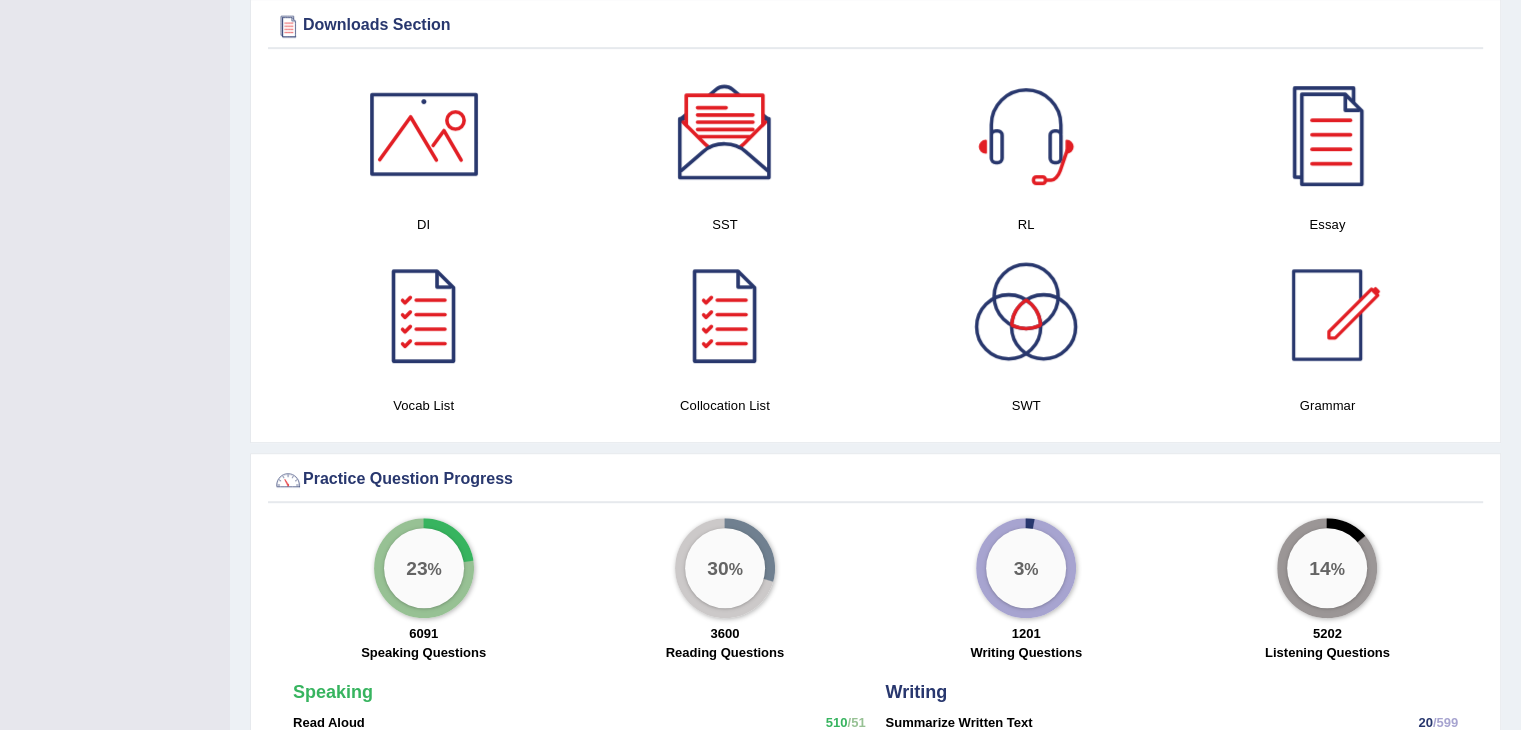 click at bounding box center (1026, 315) 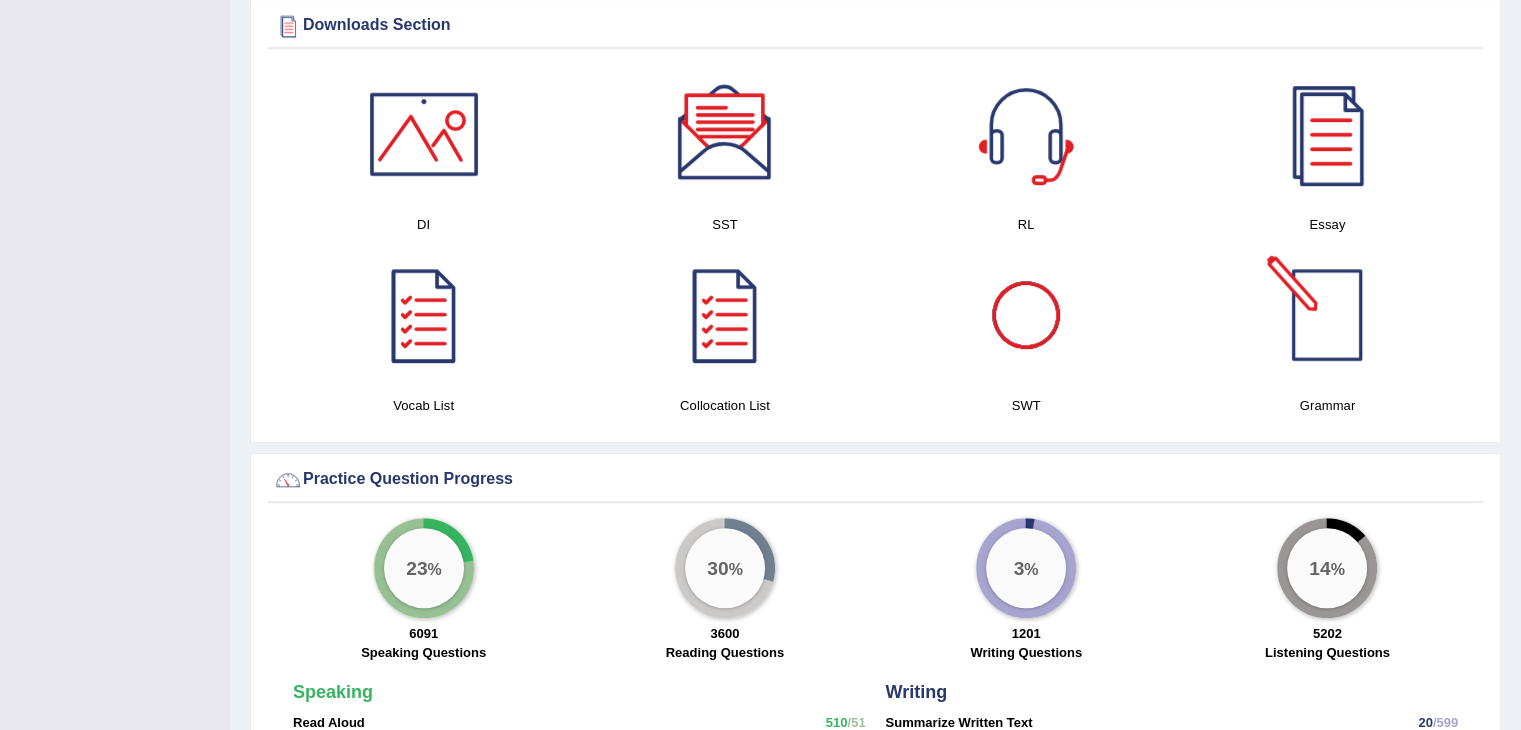 click at bounding box center [1327, 315] 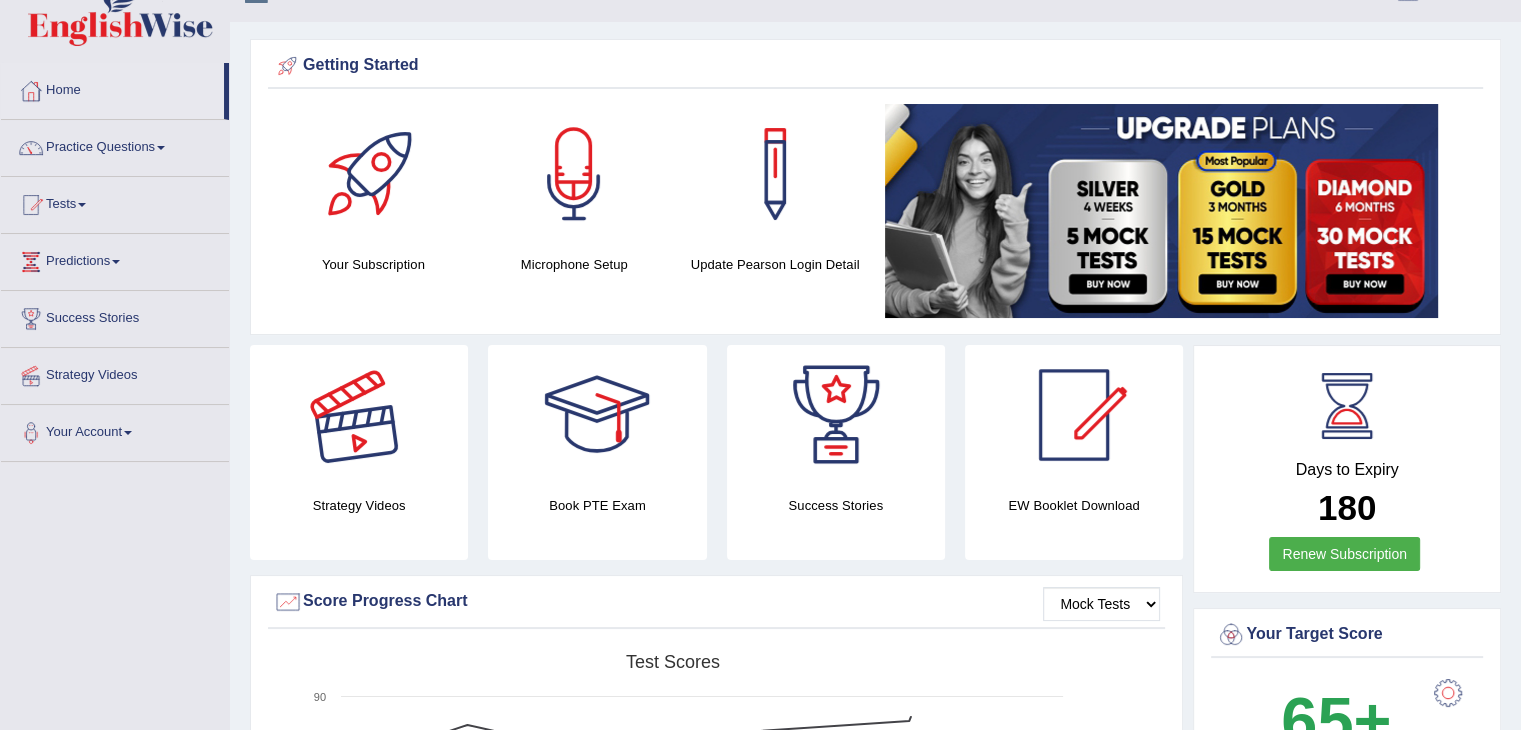 scroll, scrollTop: 0, scrollLeft: 0, axis: both 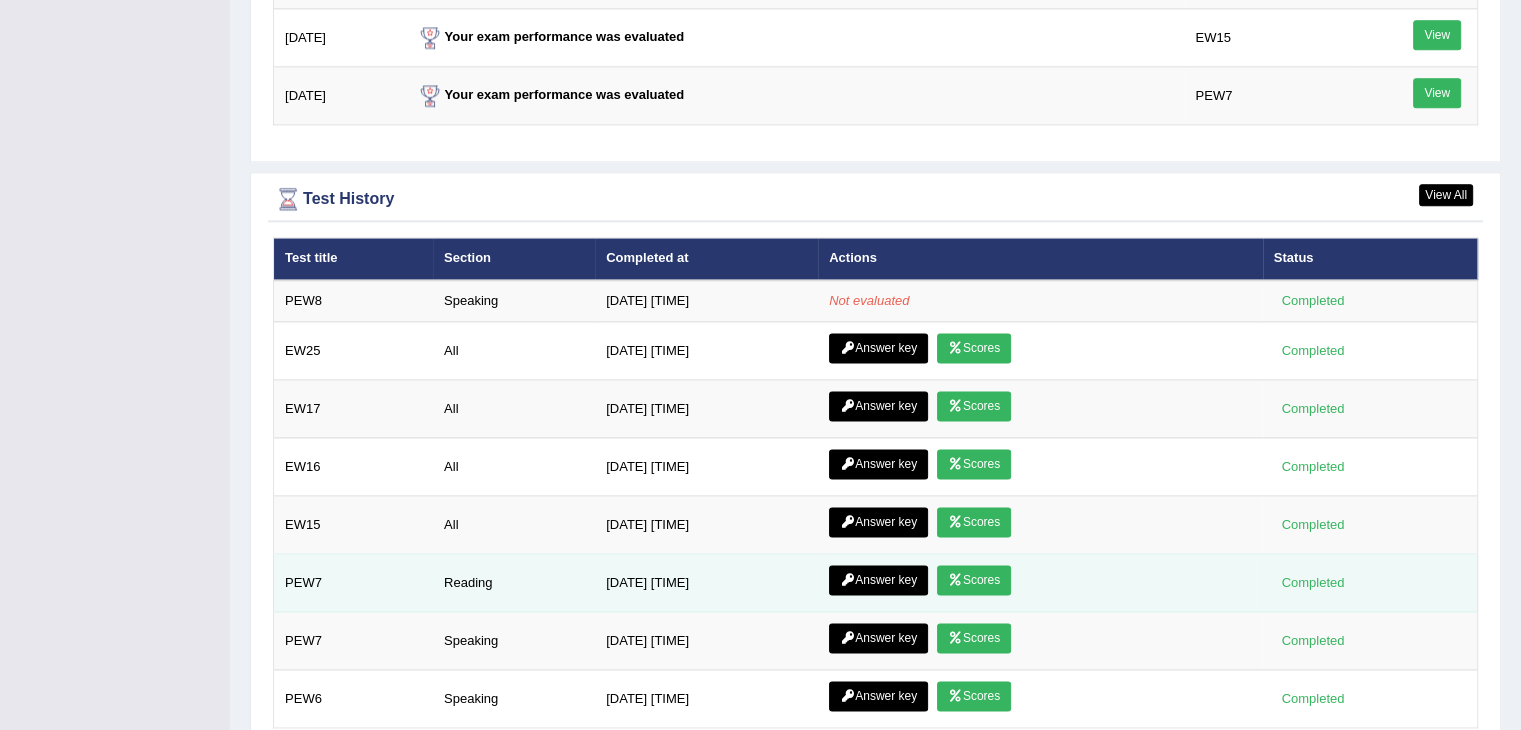 click at bounding box center (955, 580) 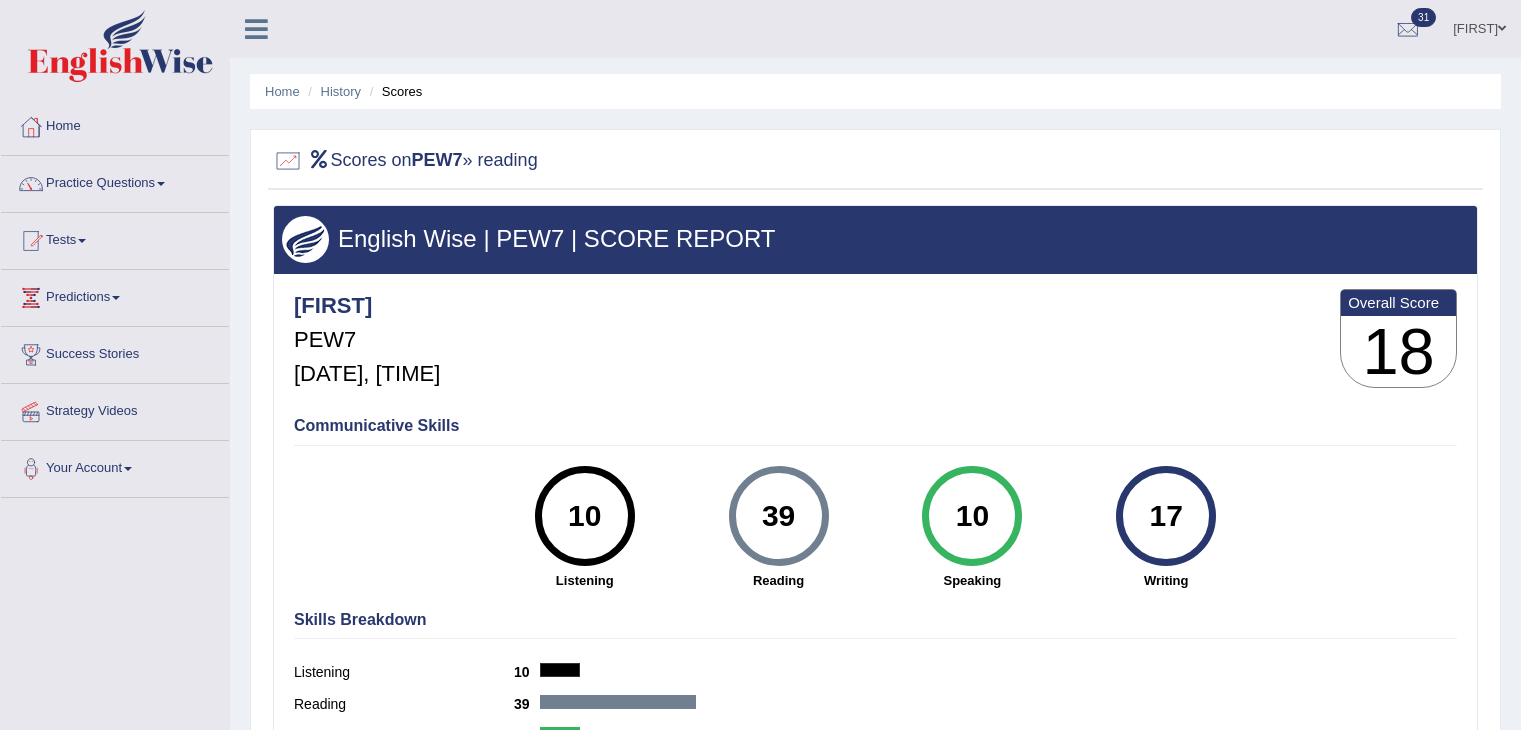 scroll, scrollTop: 0, scrollLeft: 0, axis: both 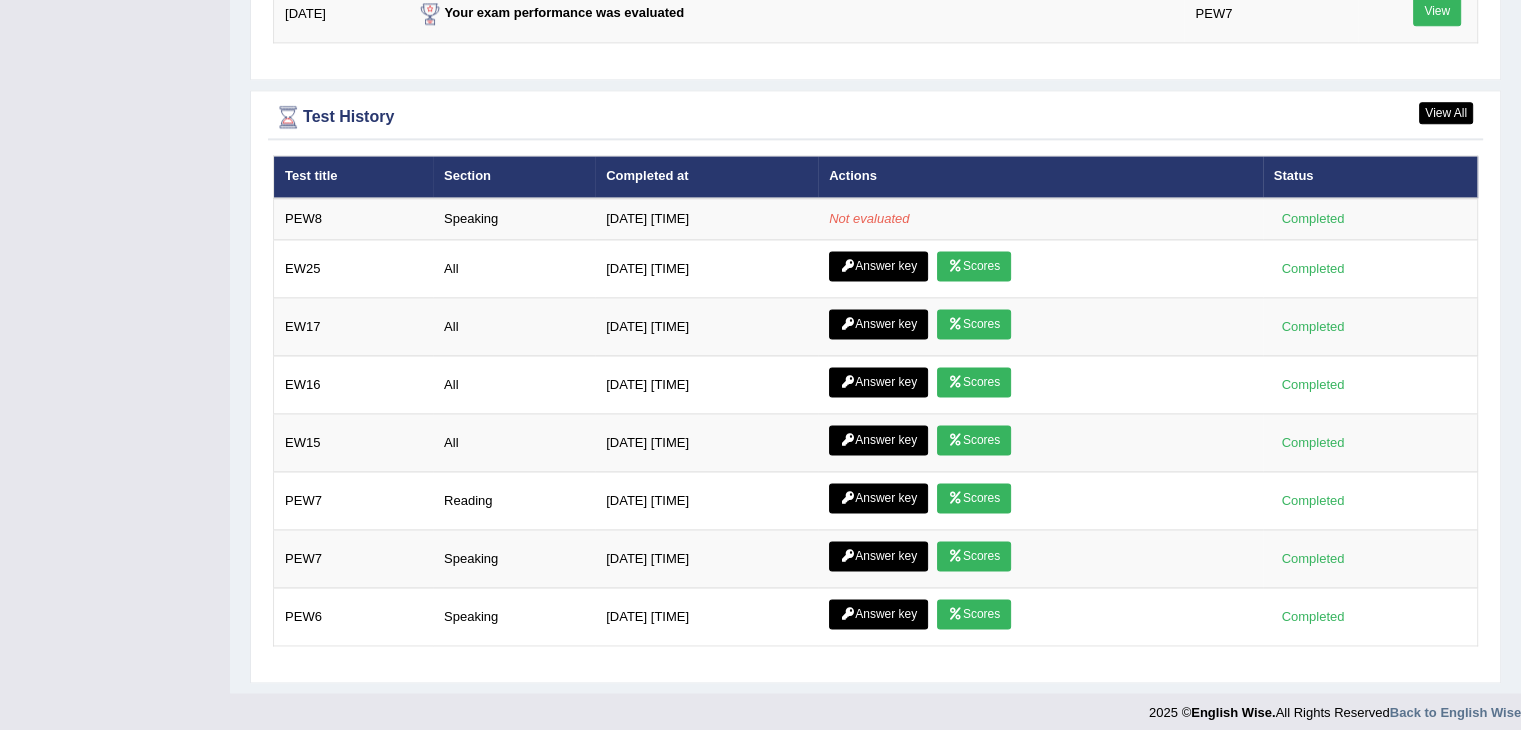 click on "Test title" at bounding box center [354, 177] 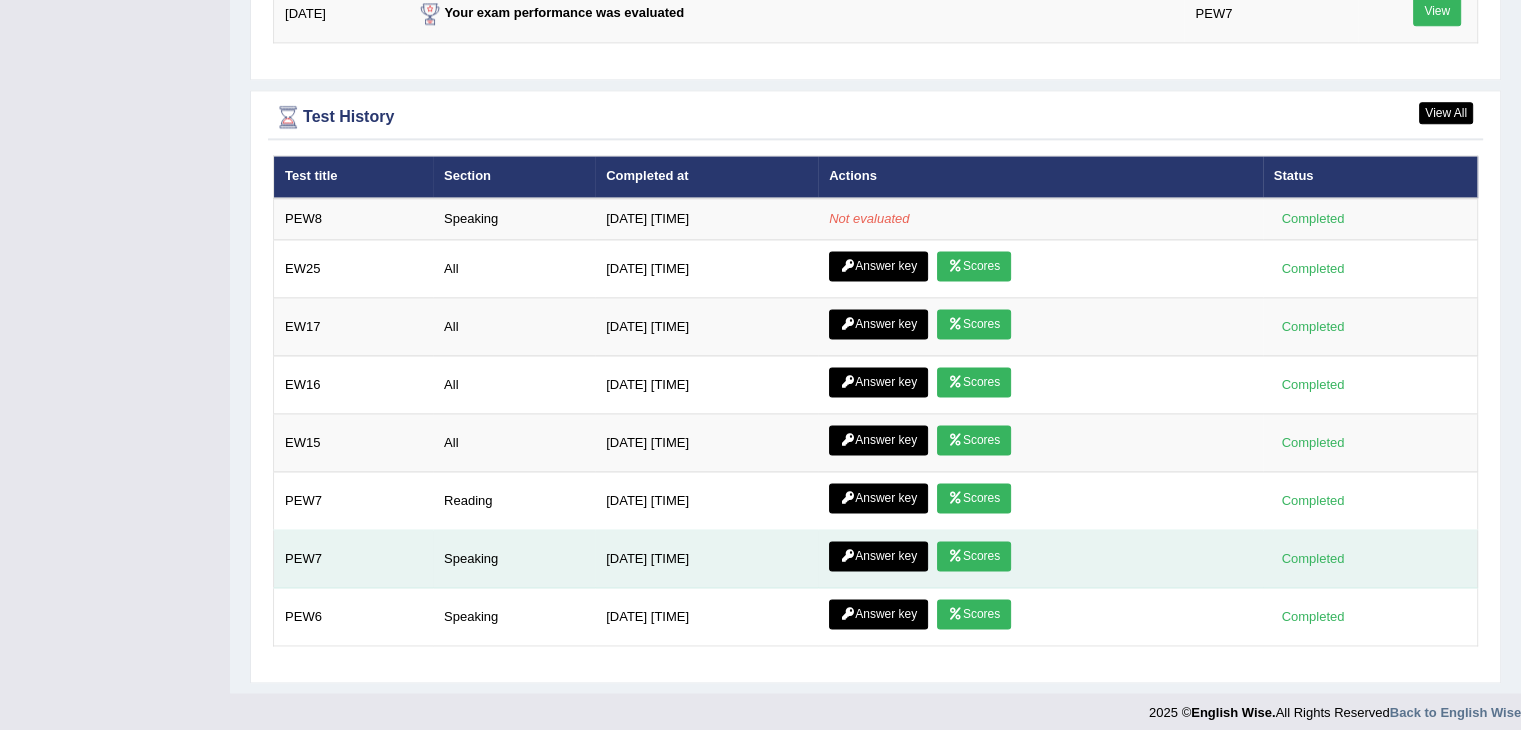 click at bounding box center (955, 556) 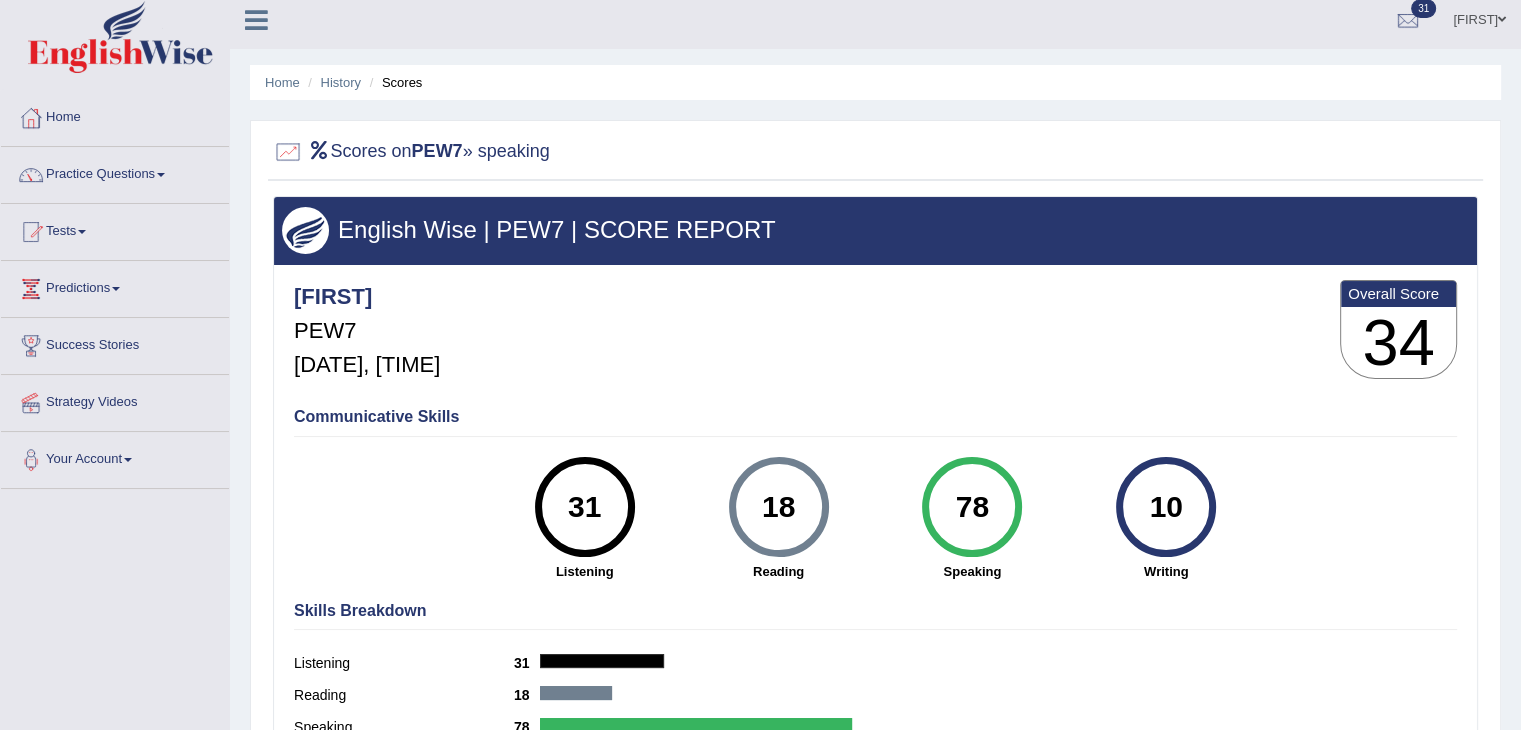 scroll, scrollTop: 0, scrollLeft: 0, axis: both 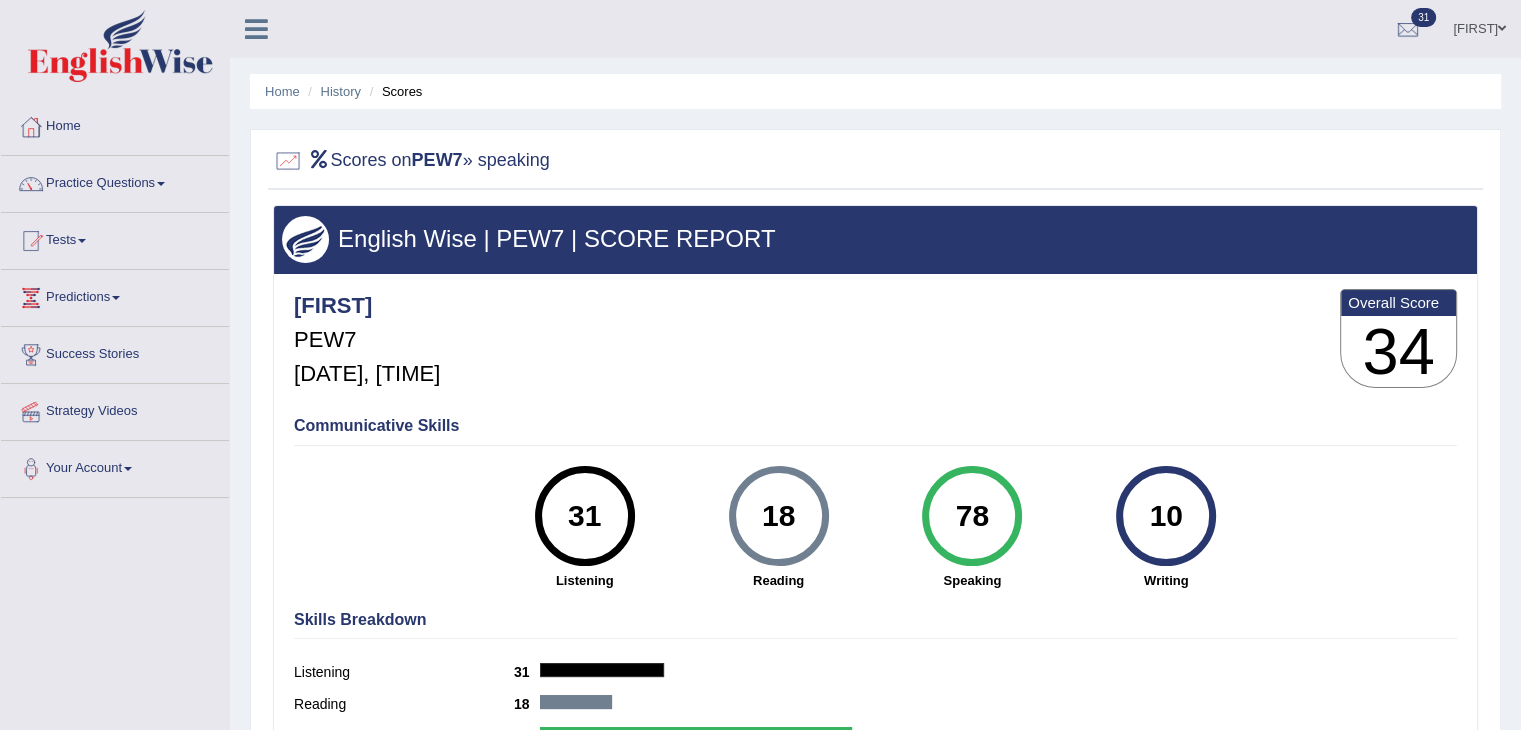 click on "Home
History
Scores" at bounding box center [875, 91] 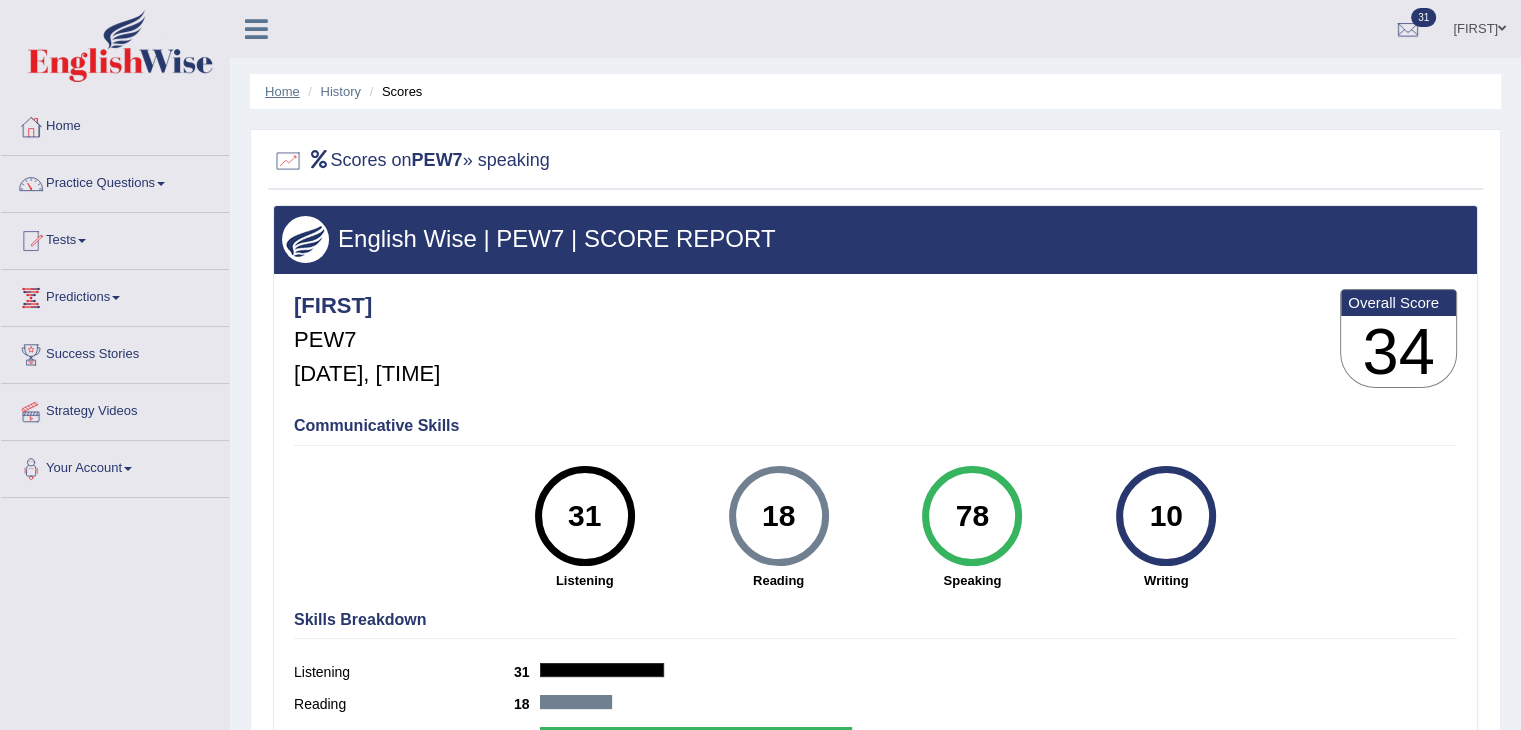 click on "Home" at bounding box center (282, 91) 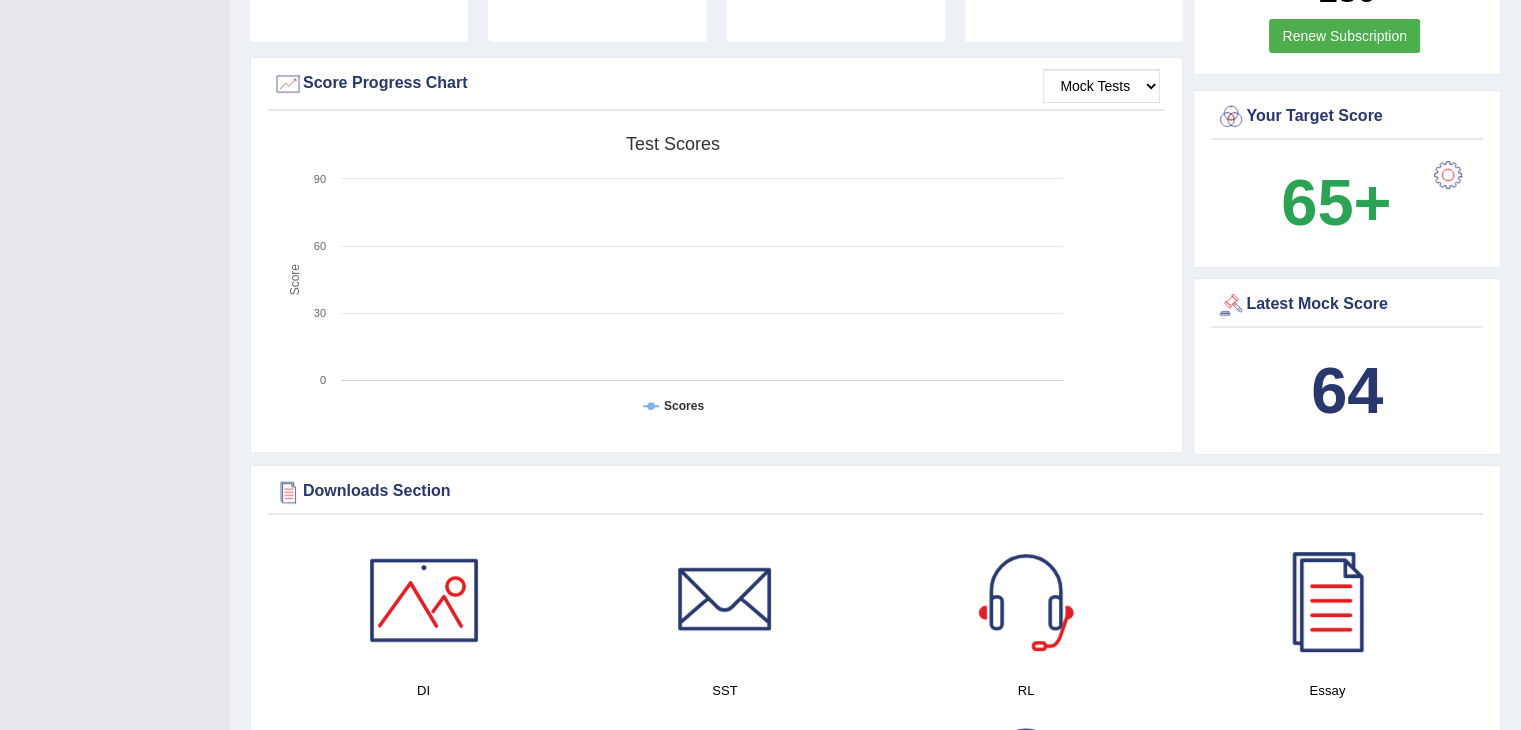 scroll, scrollTop: 1464, scrollLeft: 0, axis: vertical 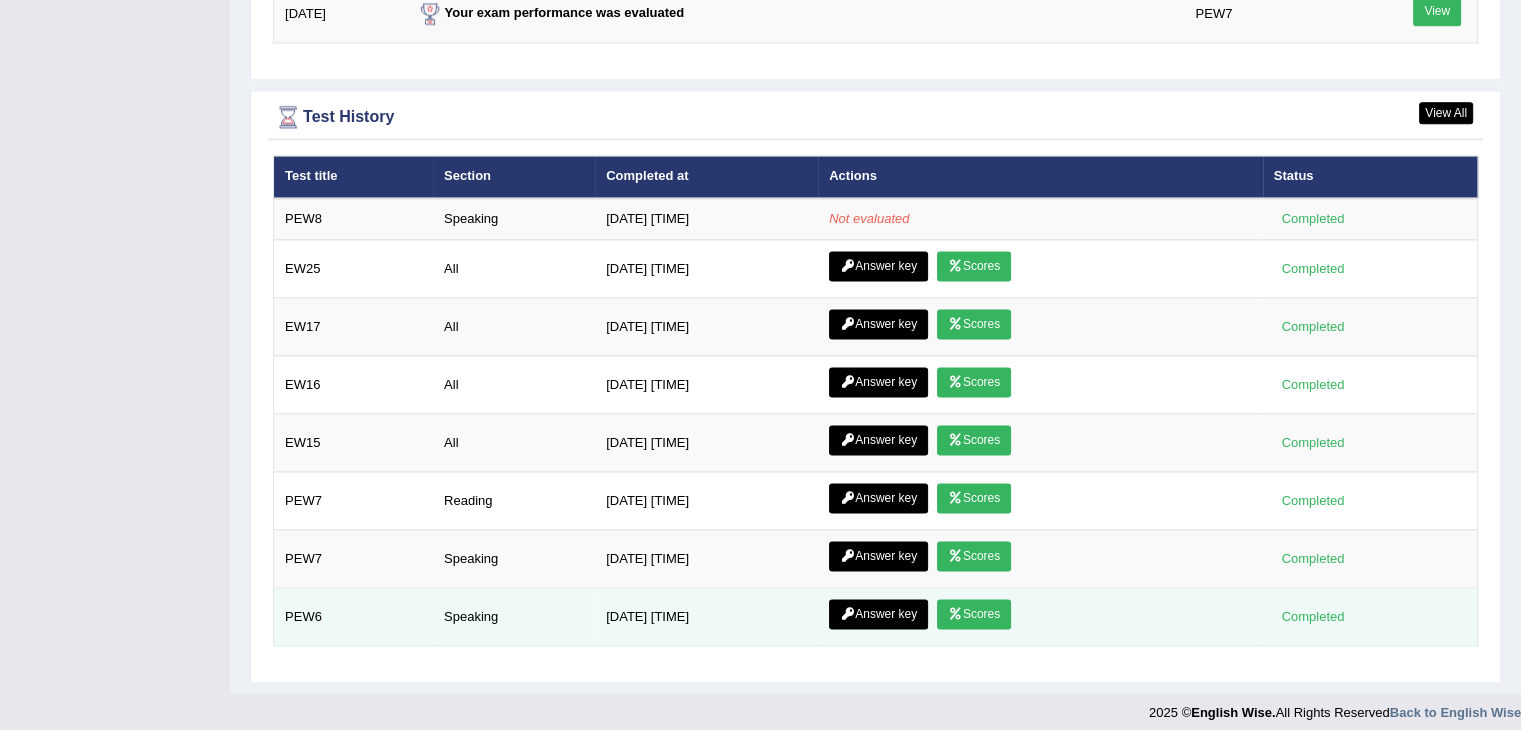 click on "Scores" at bounding box center (974, 614) 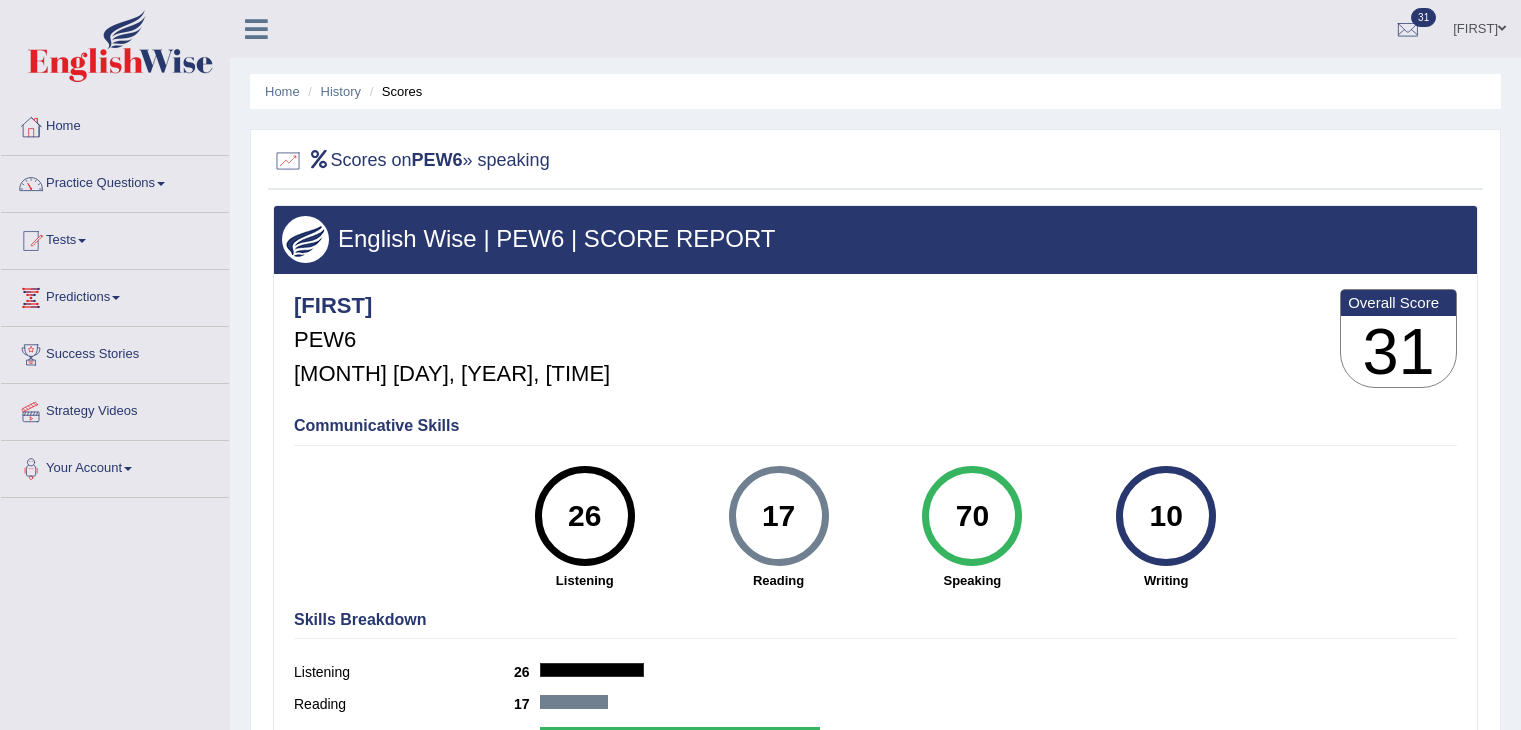 scroll, scrollTop: 0, scrollLeft: 0, axis: both 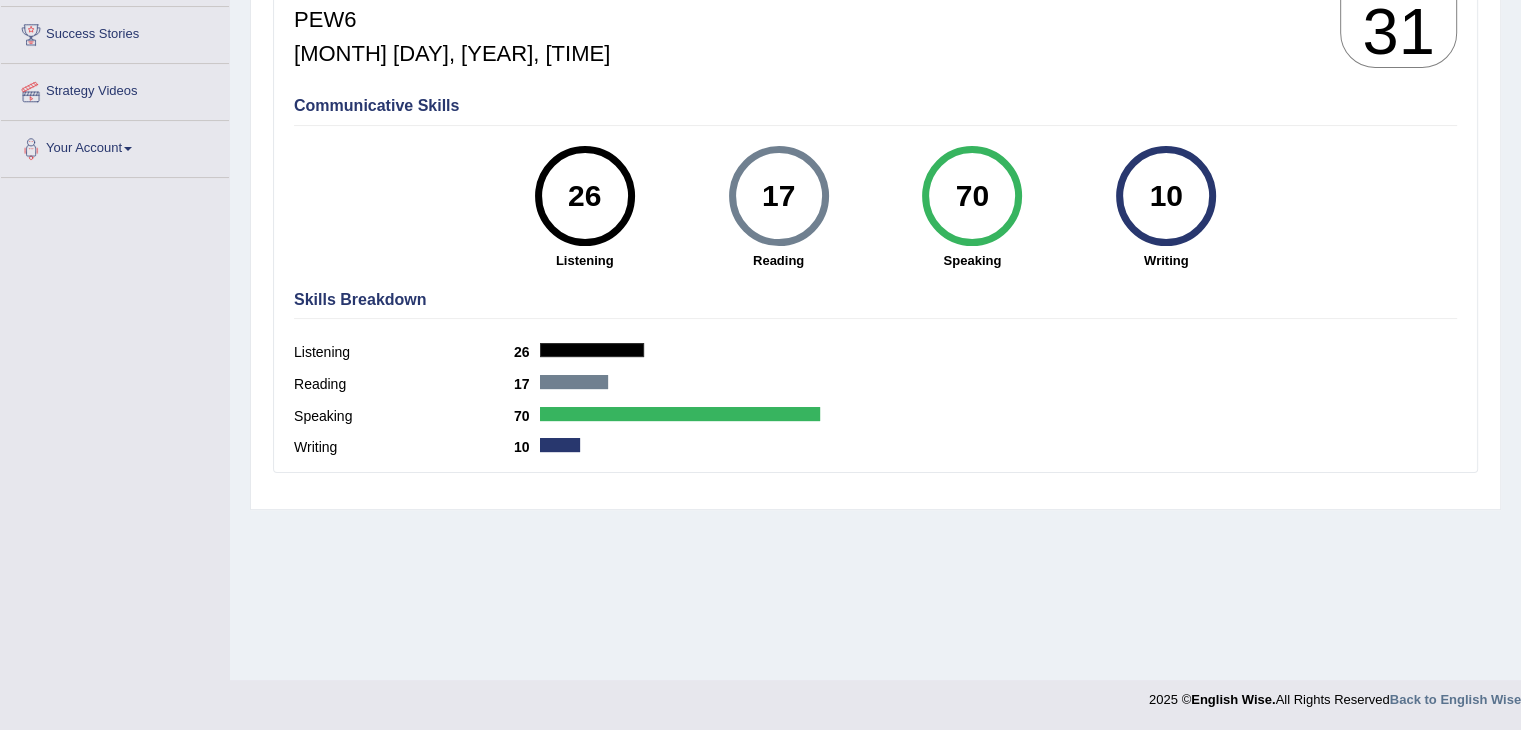 click on "Home
History
Scores
Scores on  PEW6  » speaking
English Wise | PEW6 | SCORE REPORT
[FIRST]
PEW6
[MONTH] [DAY], [YEAR], [TIME]
Overall Score
31
Communicative Skills
26
Listening" at bounding box center (875, 180) 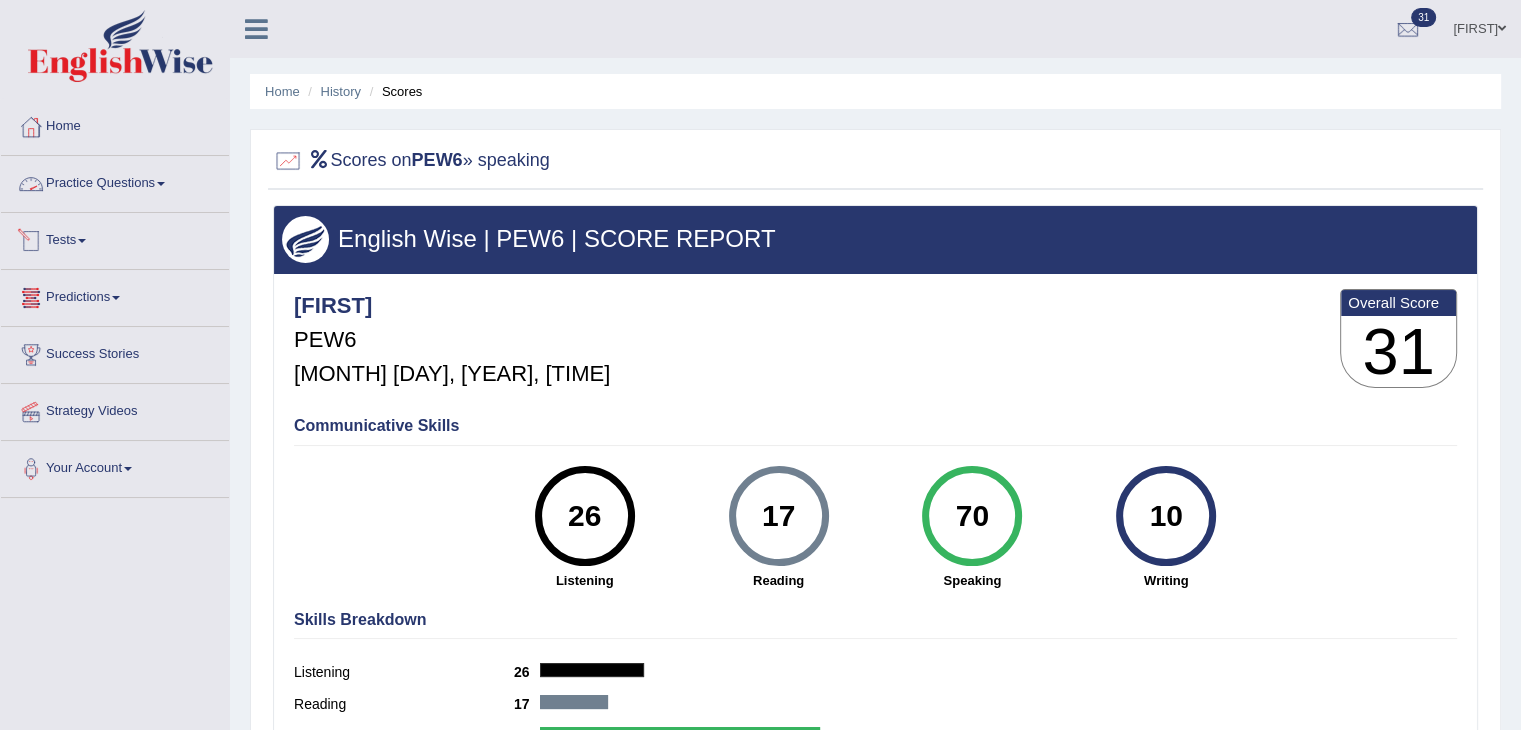 click on "Practice Questions" at bounding box center (115, 181) 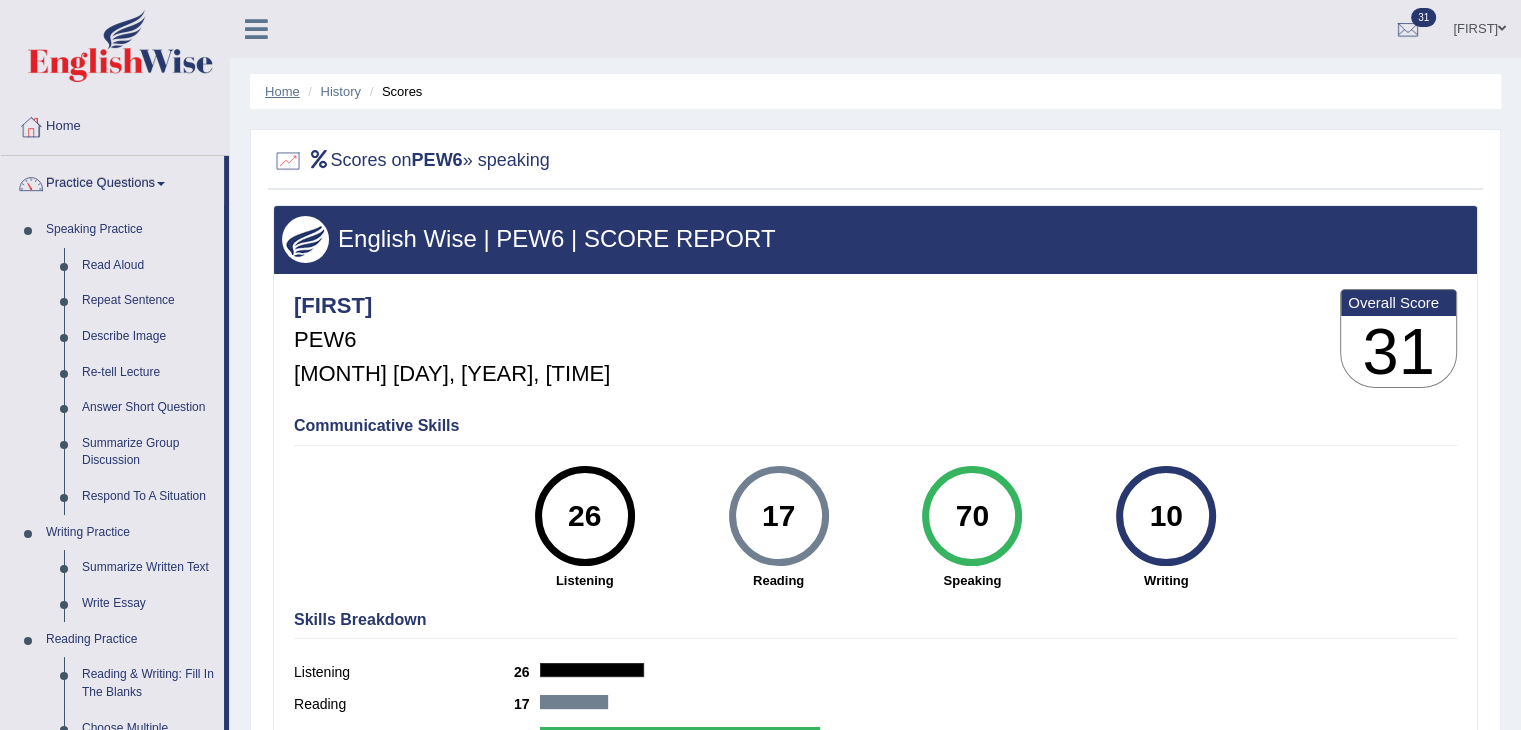click on "Home" at bounding box center (282, 91) 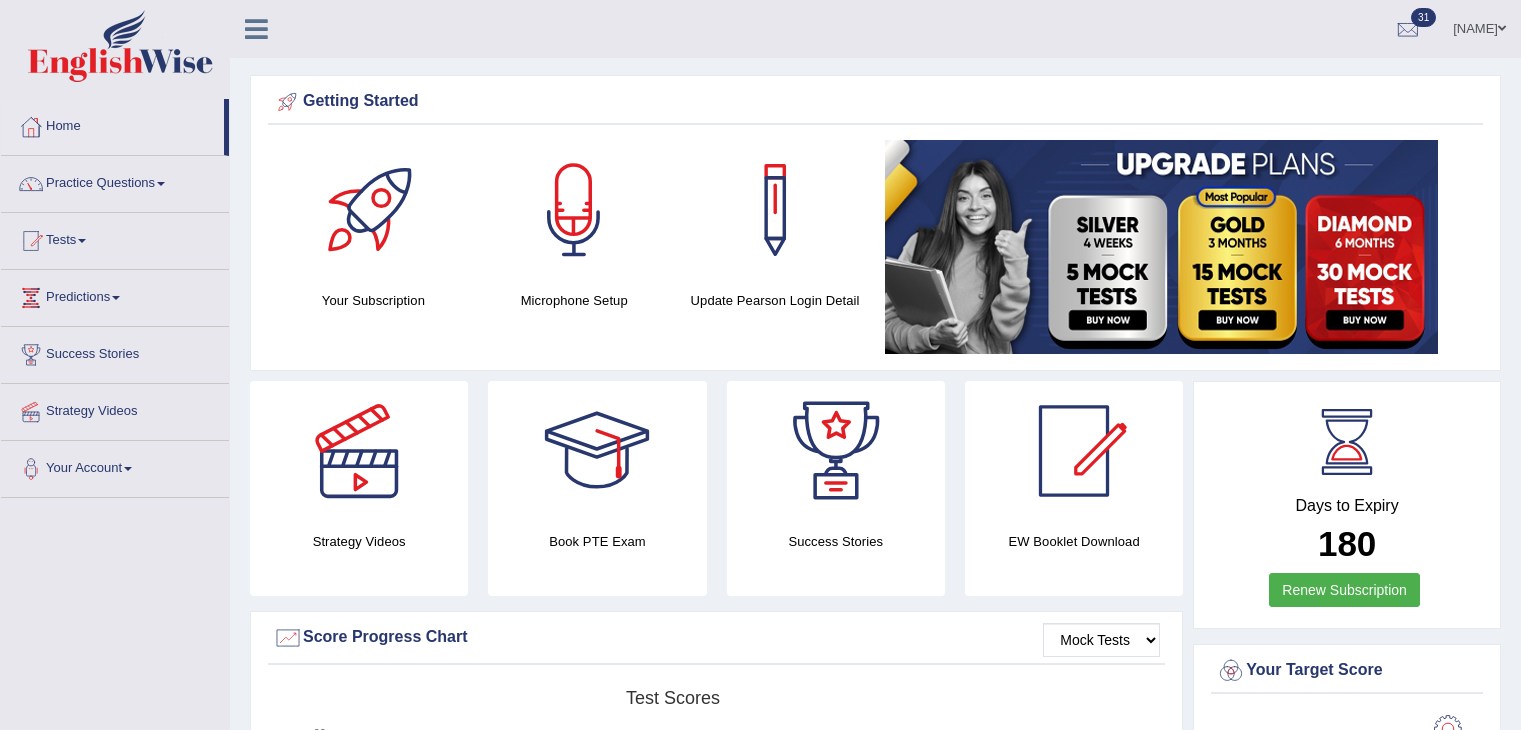 scroll, scrollTop: 516, scrollLeft: 0, axis: vertical 